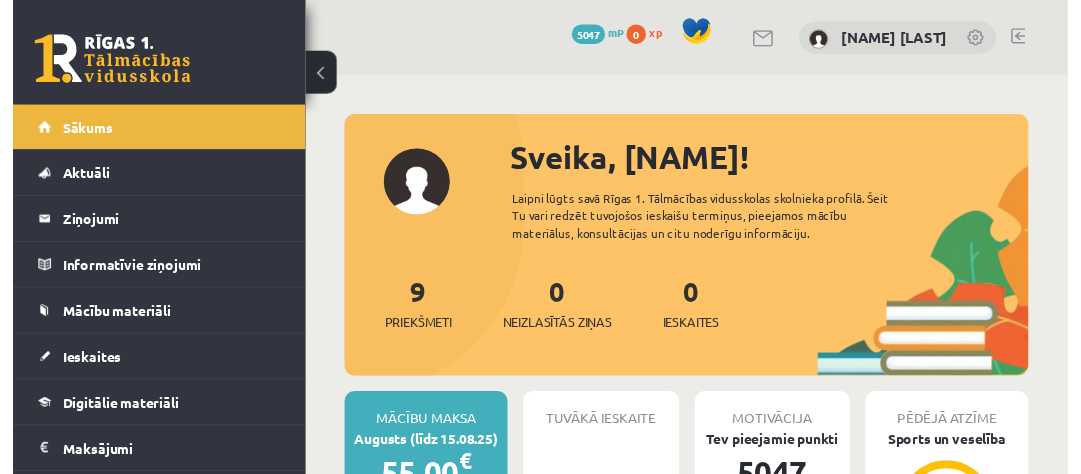 scroll, scrollTop: 0, scrollLeft: 0, axis: both 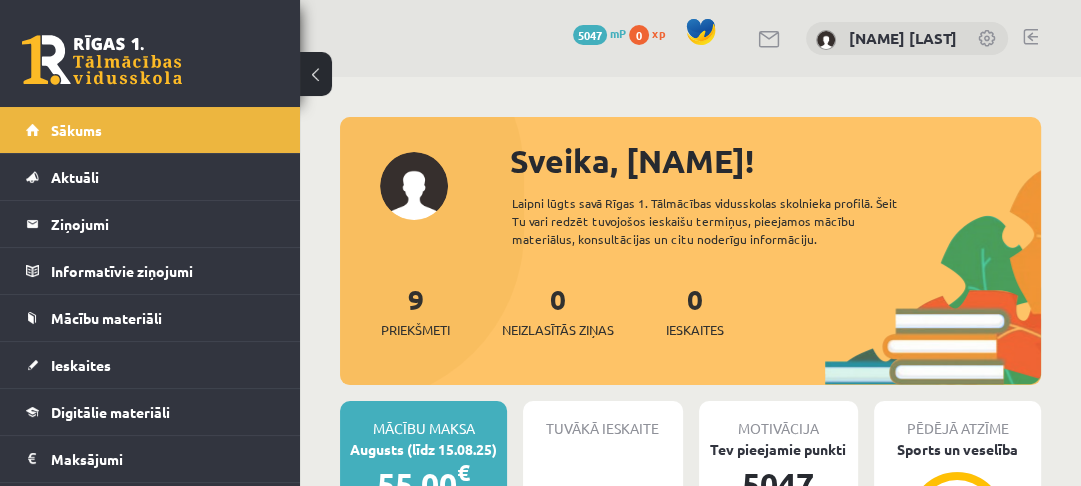 click on "Aktuāli" at bounding box center (75, 177) 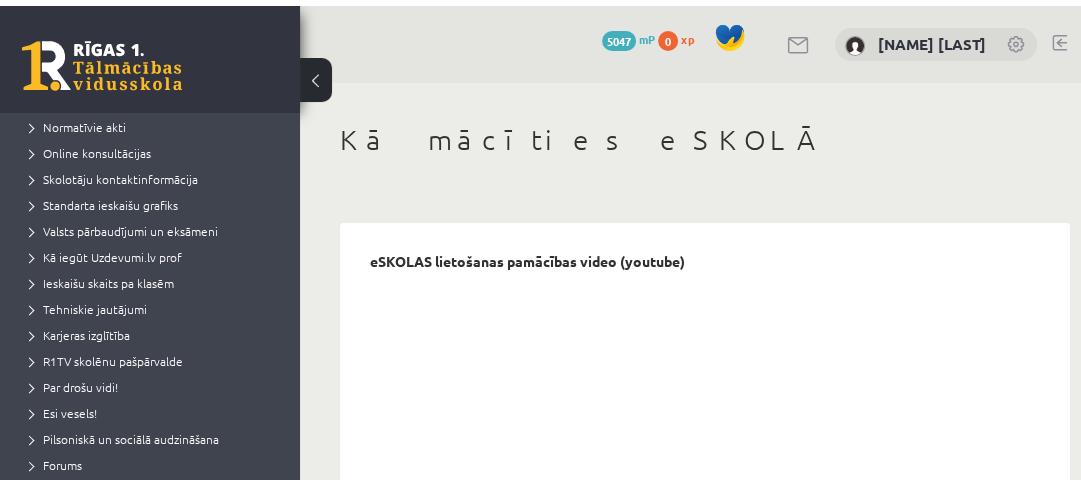 scroll, scrollTop: 80, scrollLeft: 0, axis: vertical 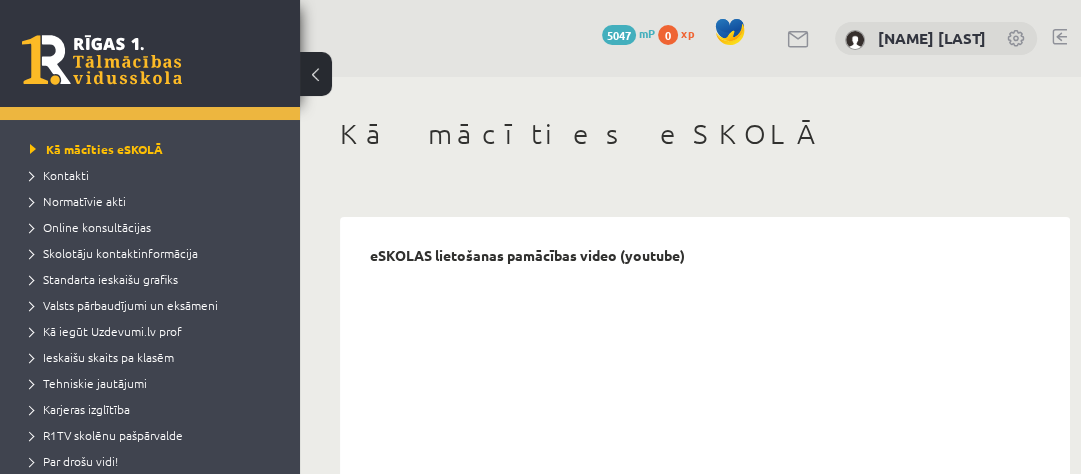 click on "Valsts pārbaudījumi un eksāmeni" at bounding box center (124, 305) 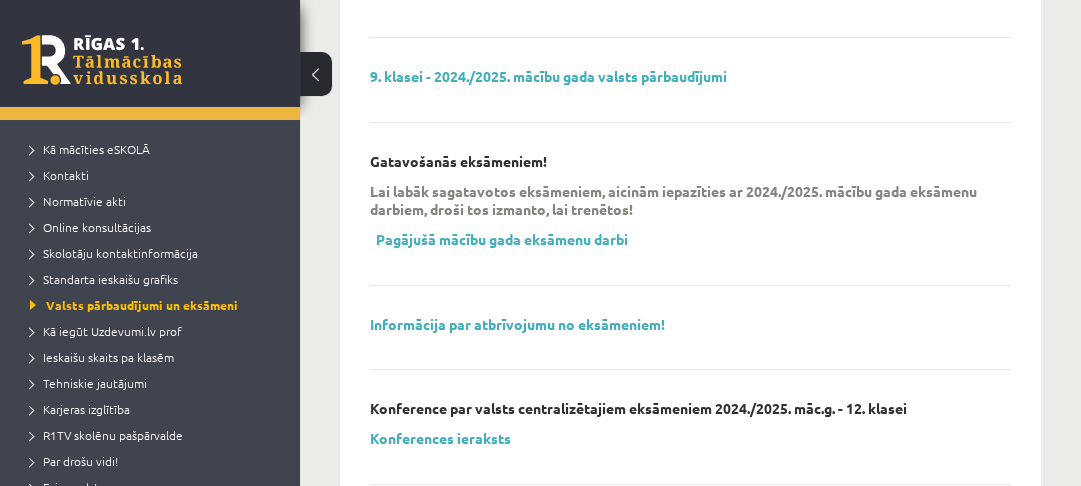 scroll, scrollTop: 160, scrollLeft: 0, axis: vertical 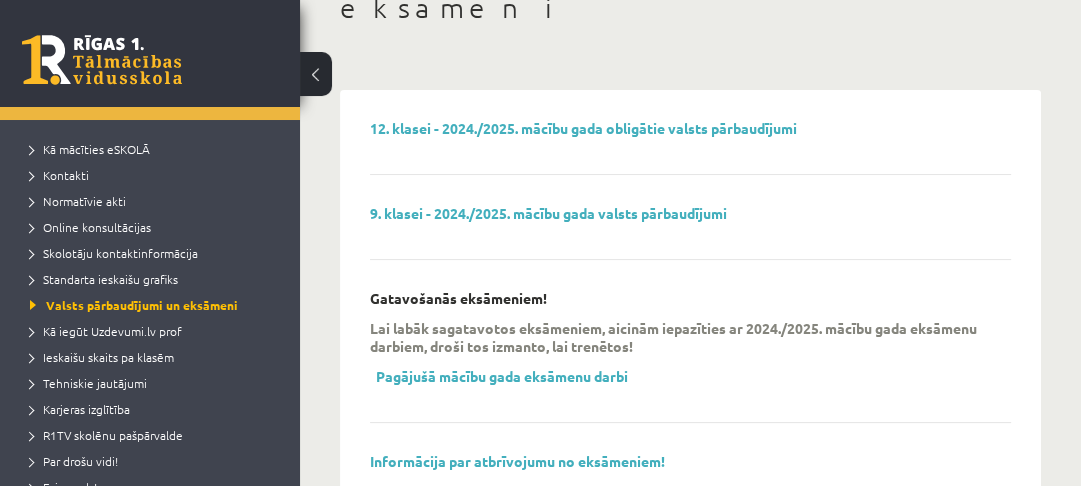 click on "12. klasei - 2024./2025. mācību gada obligātie valsts pārbaudījumi" at bounding box center (583, 128) 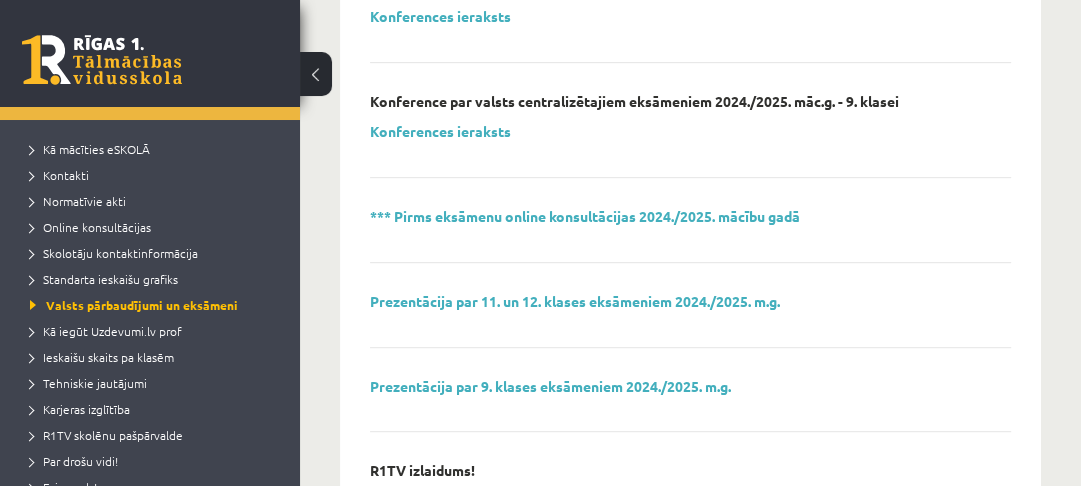scroll, scrollTop: 720, scrollLeft: 0, axis: vertical 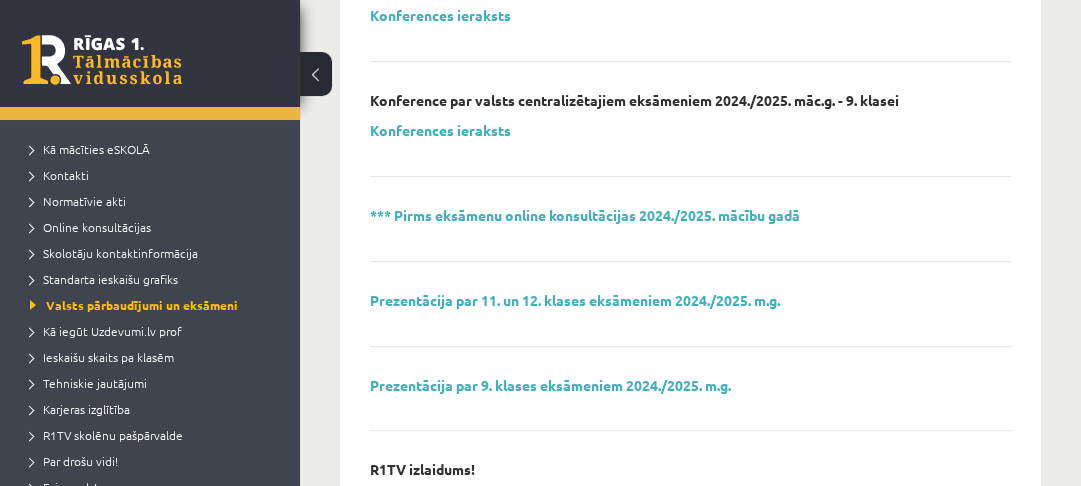 click on "Prezentācija par 11. un 12. klases eksāmeniem 2024./2025. m.g." at bounding box center (575, 300) 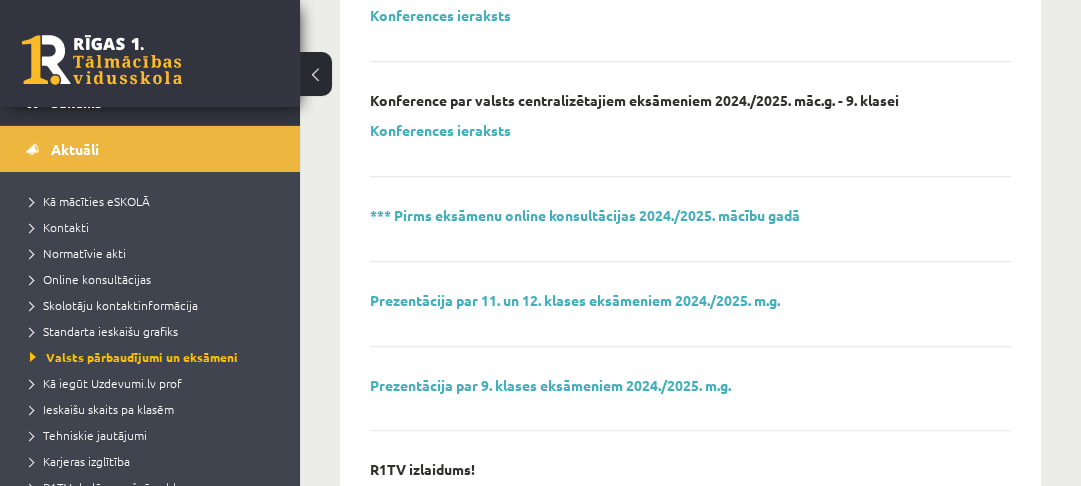 scroll, scrollTop: 0, scrollLeft: 0, axis: both 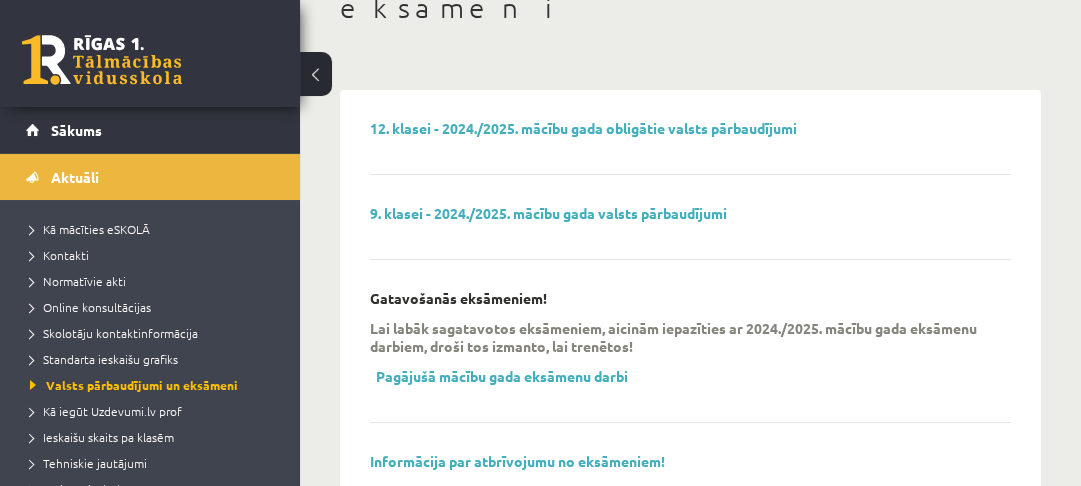 click on "Sākums" at bounding box center (150, 130) 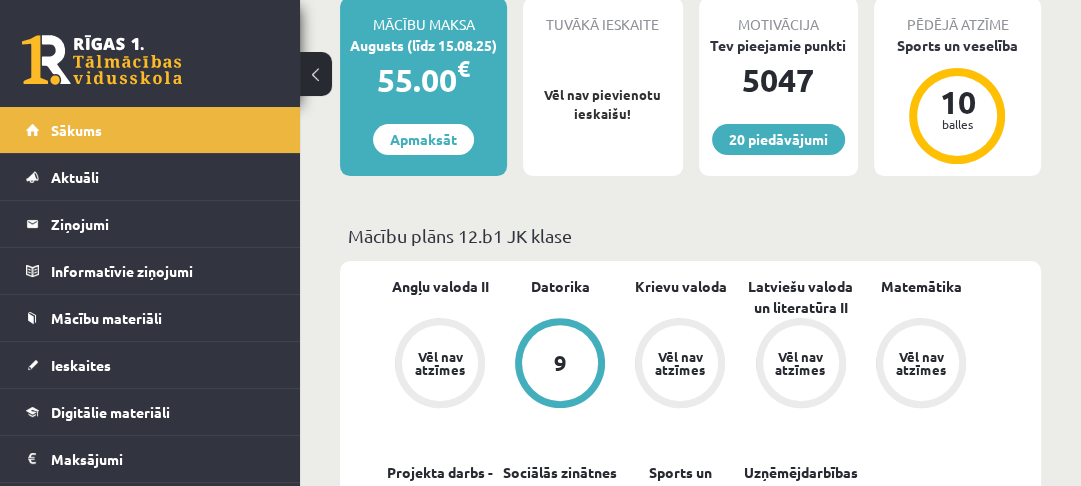 scroll, scrollTop: 320, scrollLeft: 0, axis: vertical 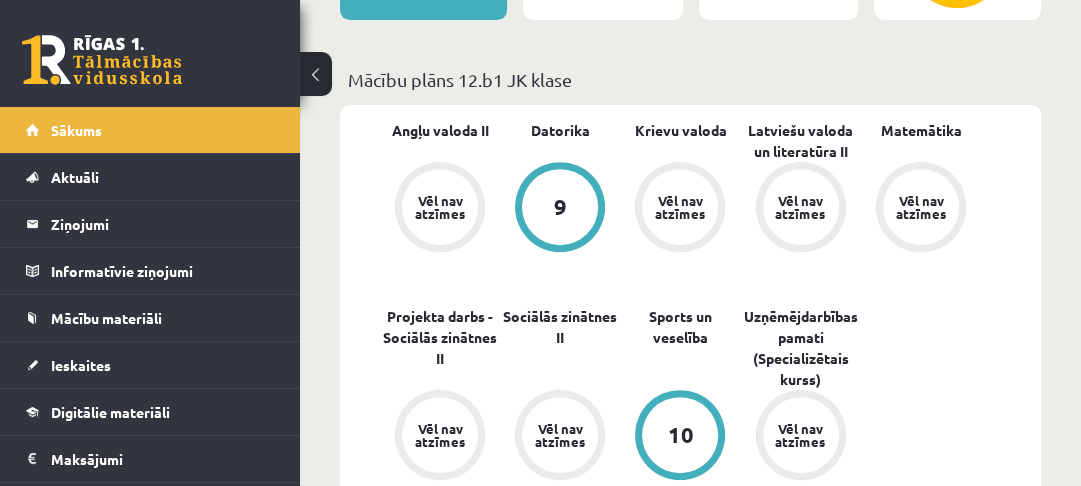 click on "Aktuāli" at bounding box center [150, 177] 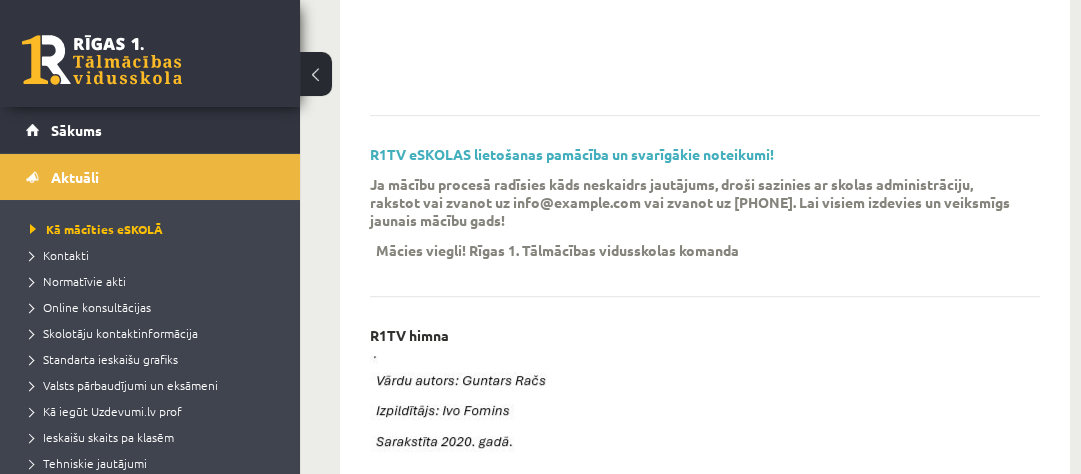 click on "Valsts pārbaudījumi un eksāmeni" at bounding box center (124, 385) 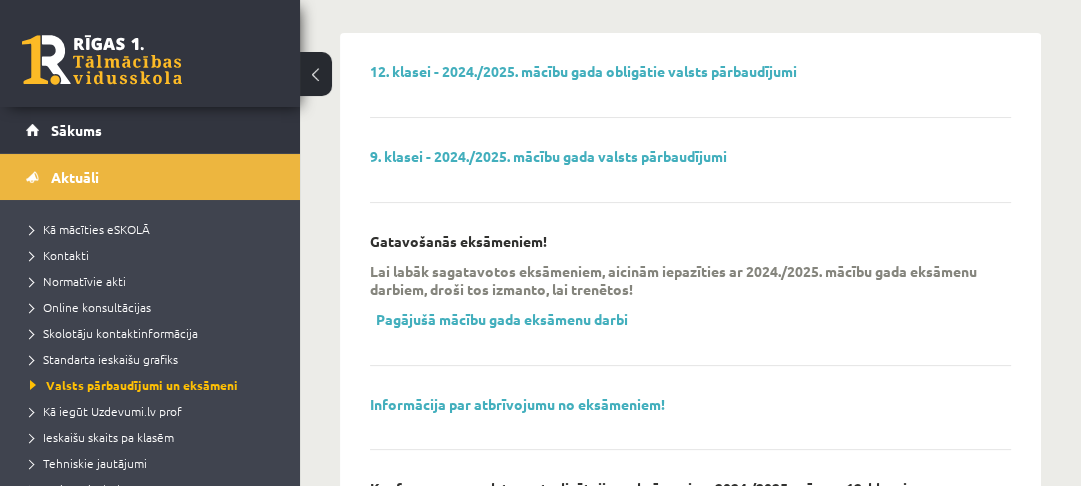 scroll, scrollTop: 180, scrollLeft: 0, axis: vertical 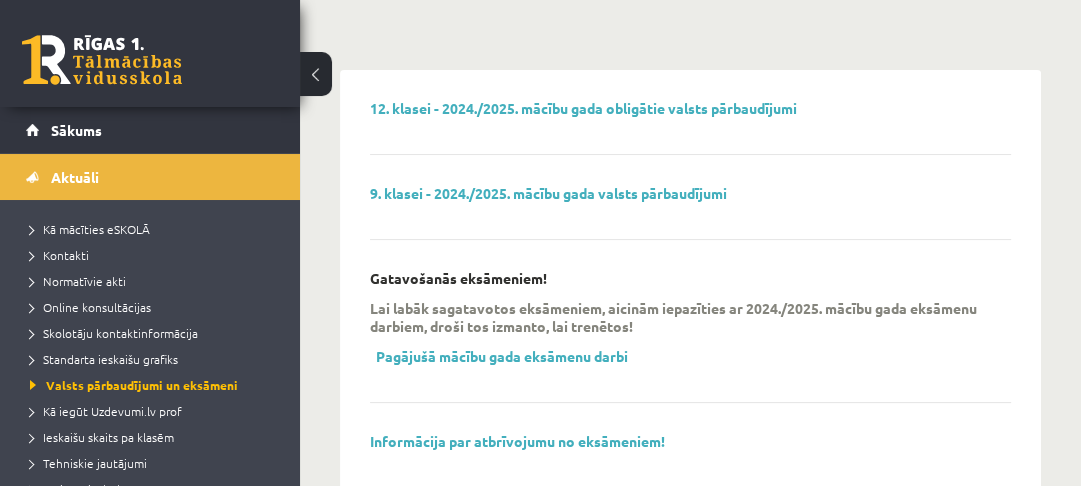 click on "Pagājušā mācību gada eksāmenu darbi" at bounding box center [502, 356] 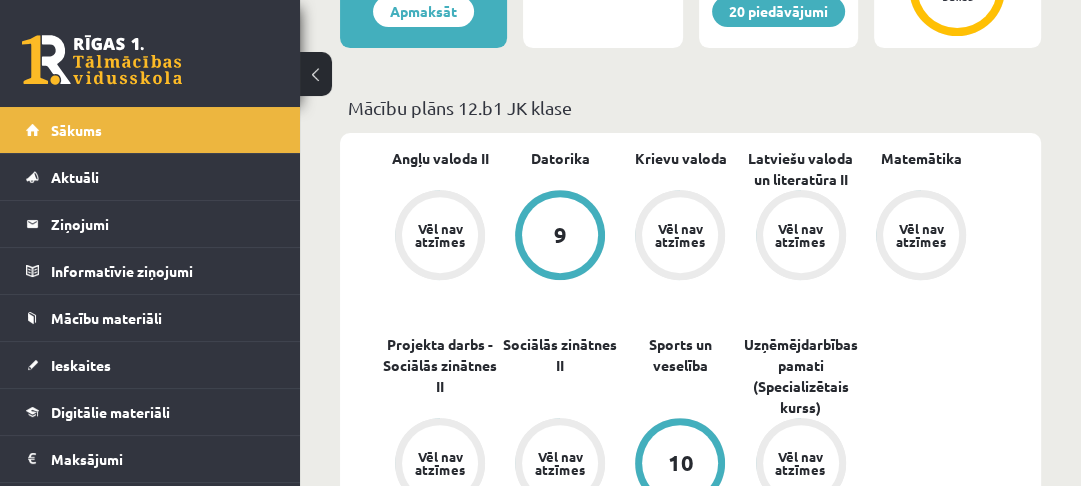 scroll, scrollTop: 612, scrollLeft: 0, axis: vertical 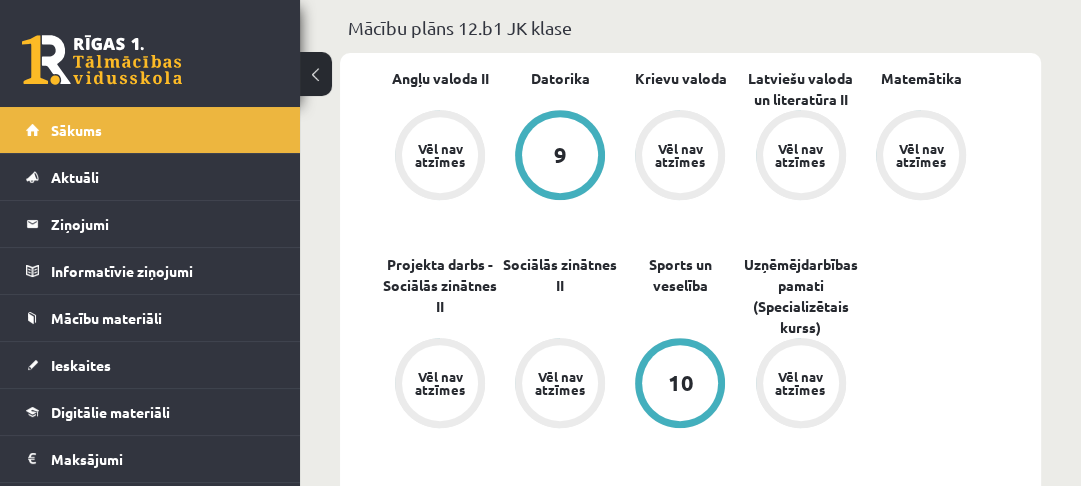 click on "Uzņēmējdarbības pamati (Specializētais kurss)" at bounding box center (801, 296) 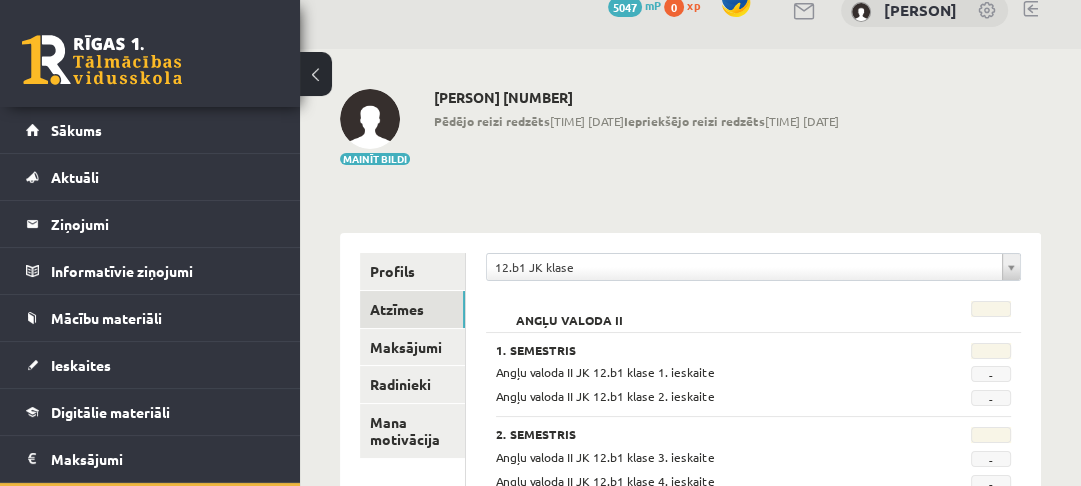 scroll, scrollTop: 240, scrollLeft: 0, axis: vertical 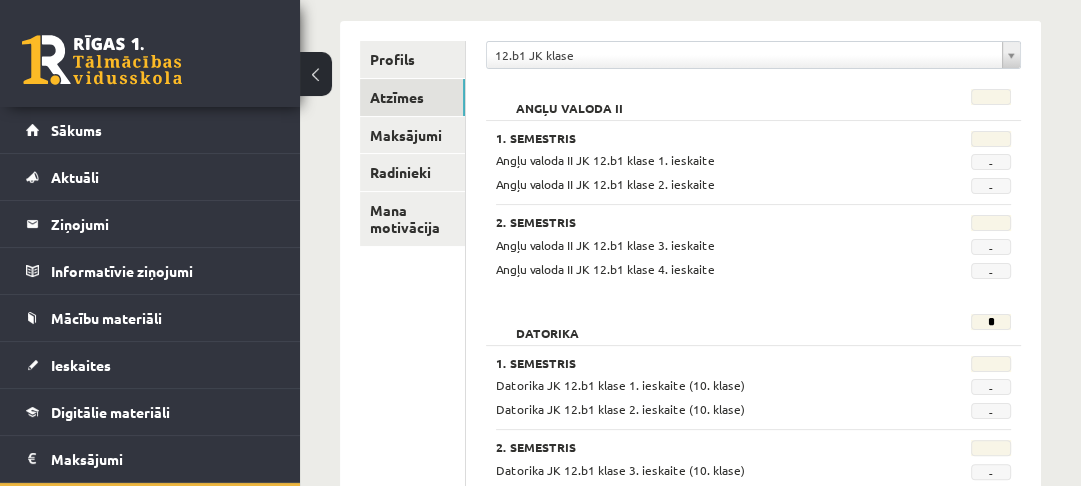 click on "Mana motivācija" at bounding box center [412, 219] 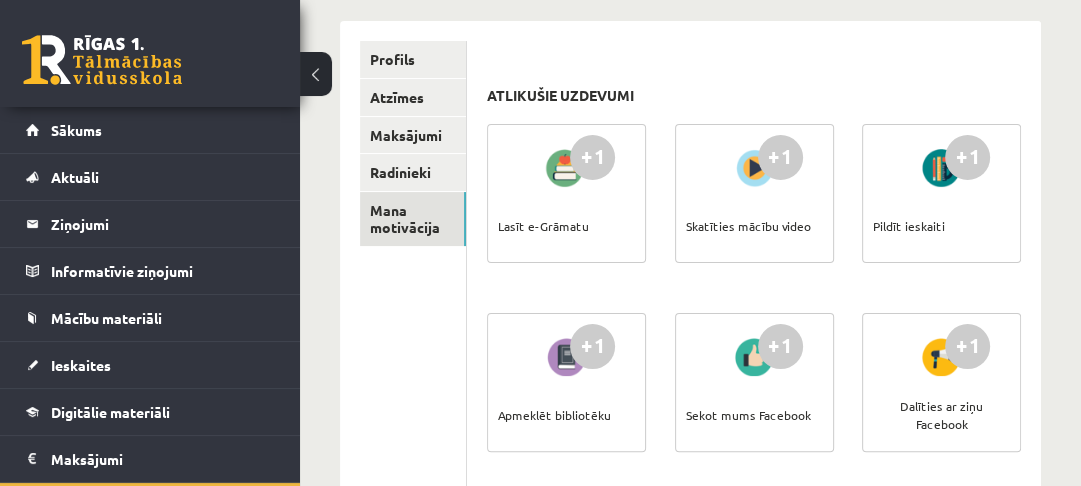 click on "Radinieki" at bounding box center (413, 172) 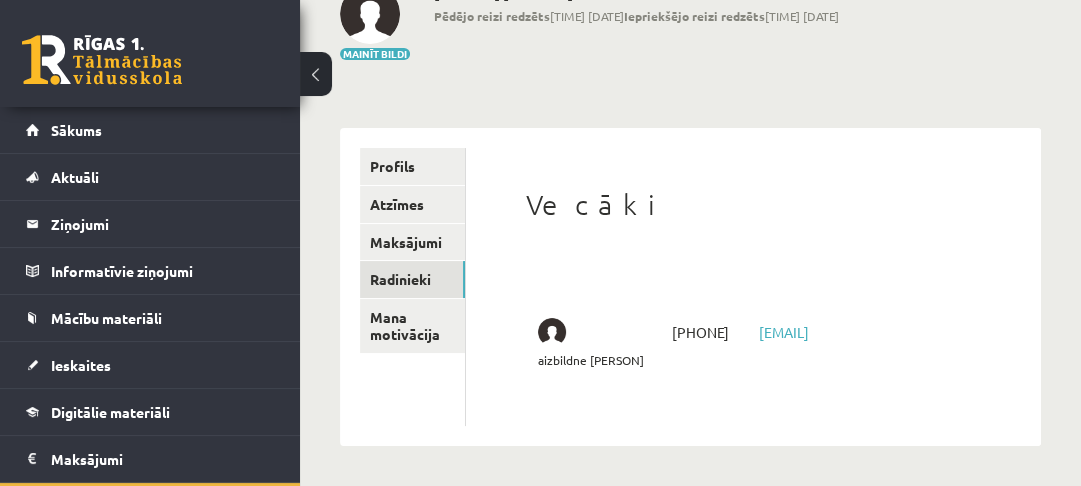scroll, scrollTop: 160, scrollLeft: 0, axis: vertical 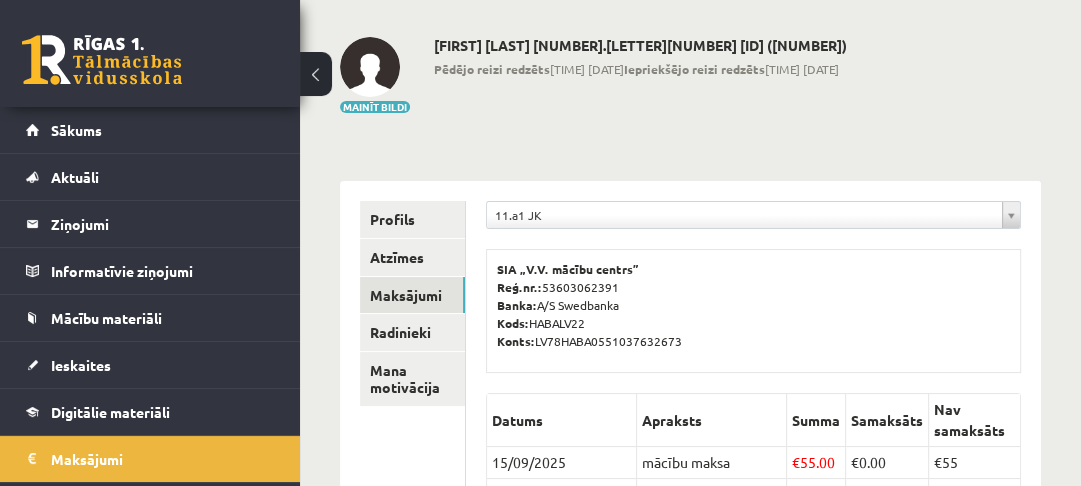 click on "Profils" at bounding box center (412, 219) 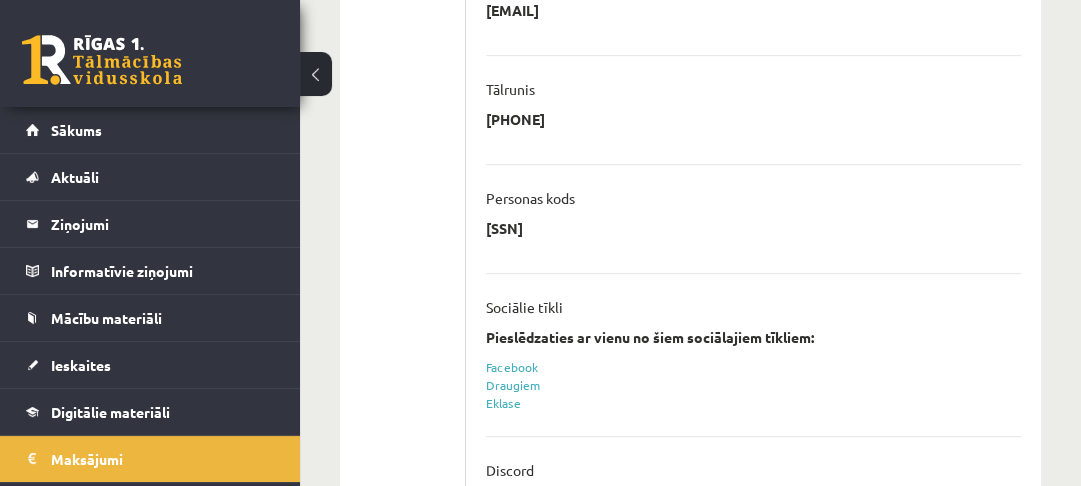 scroll, scrollTop: 399, scrollLeft: 0, axis: vertical 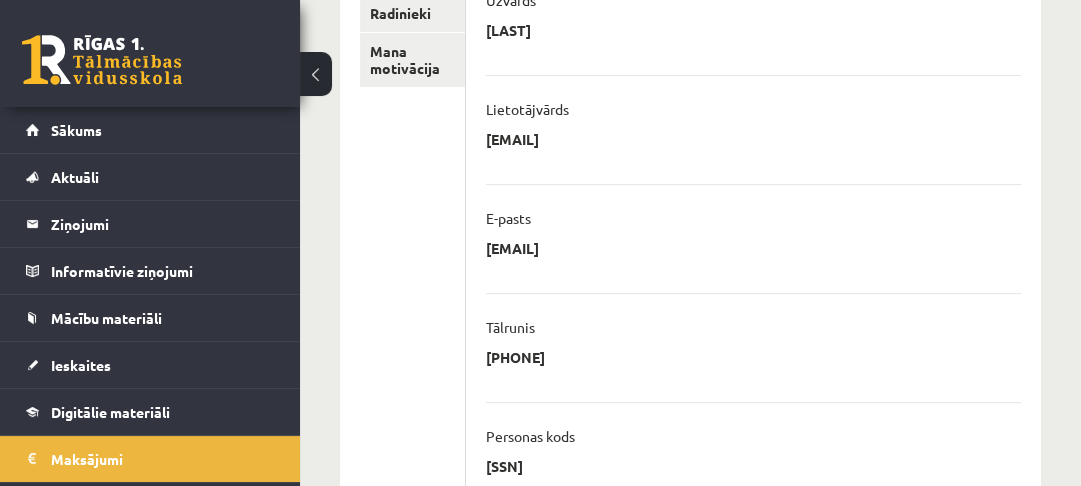 click on "Sākums" at bounding box center [150, 130] 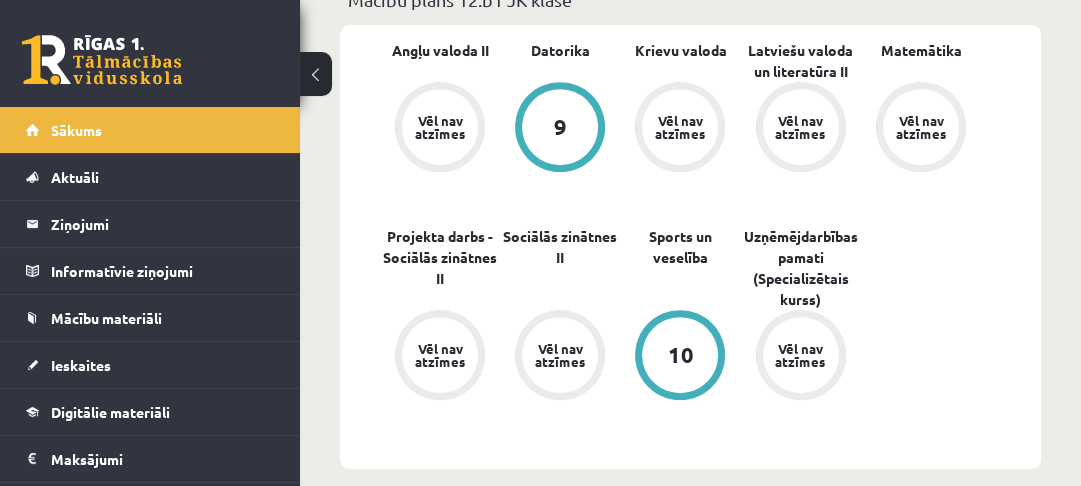 scroll, scrollTop: 720, scrollLeft: 0, axis: vertical 